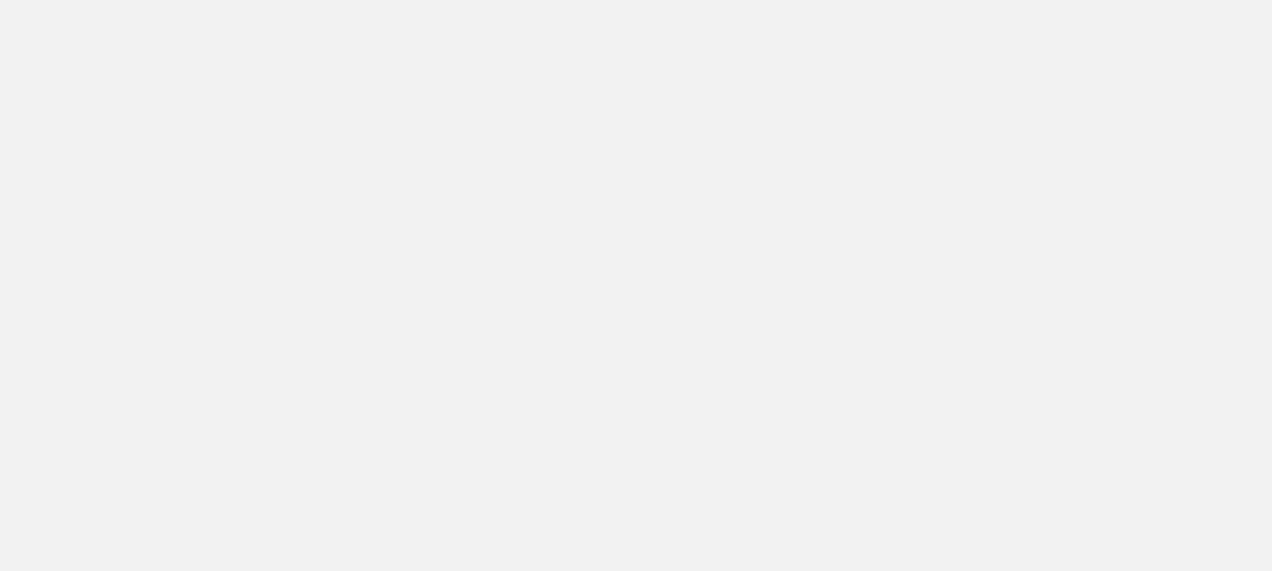scroll, scrollTop: 0, scrollLeft: 0, axis: both 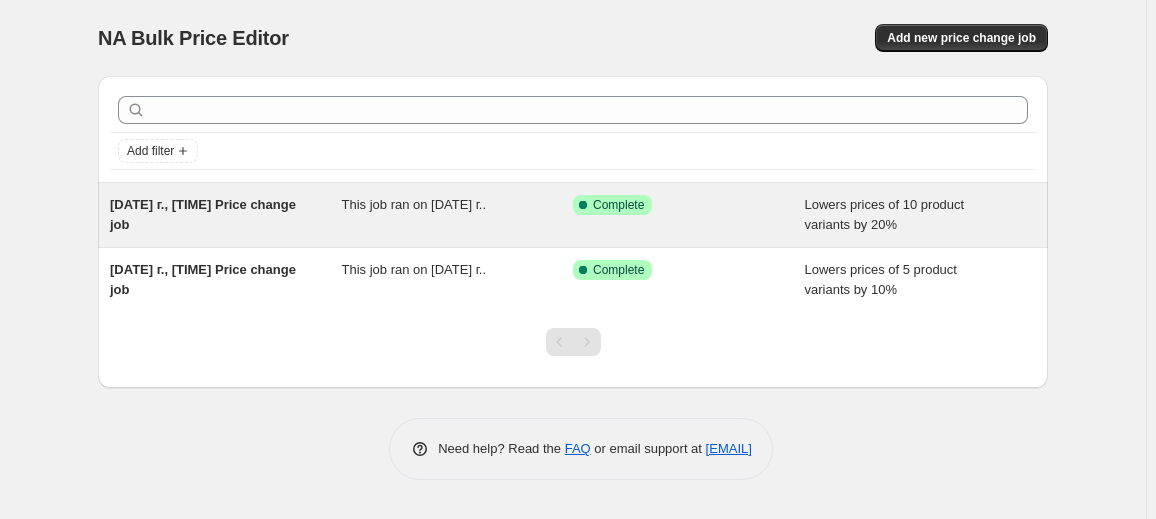 click on "Success Complete Complete" at bounding box center [689, 215] 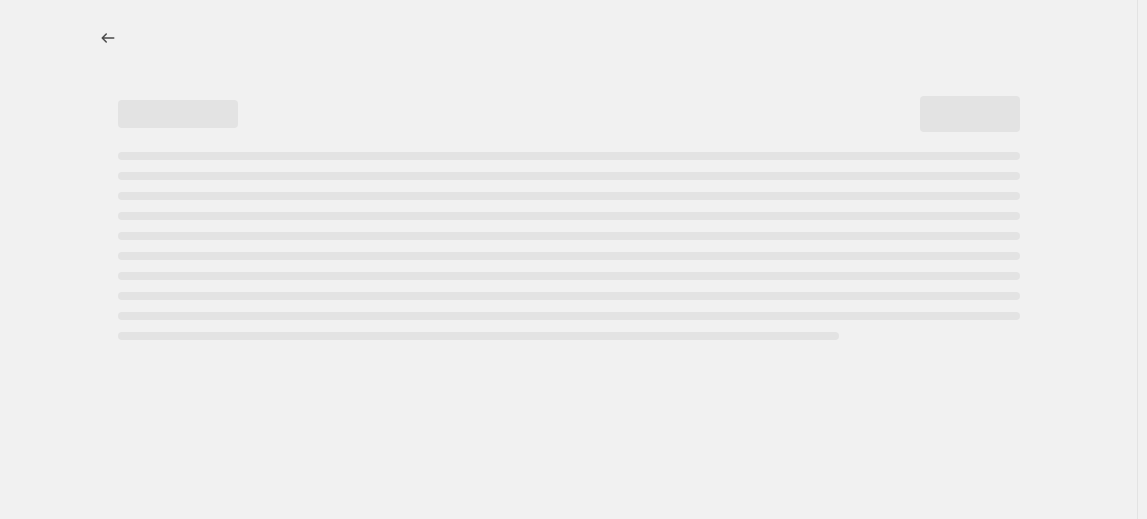 select on "percentage" 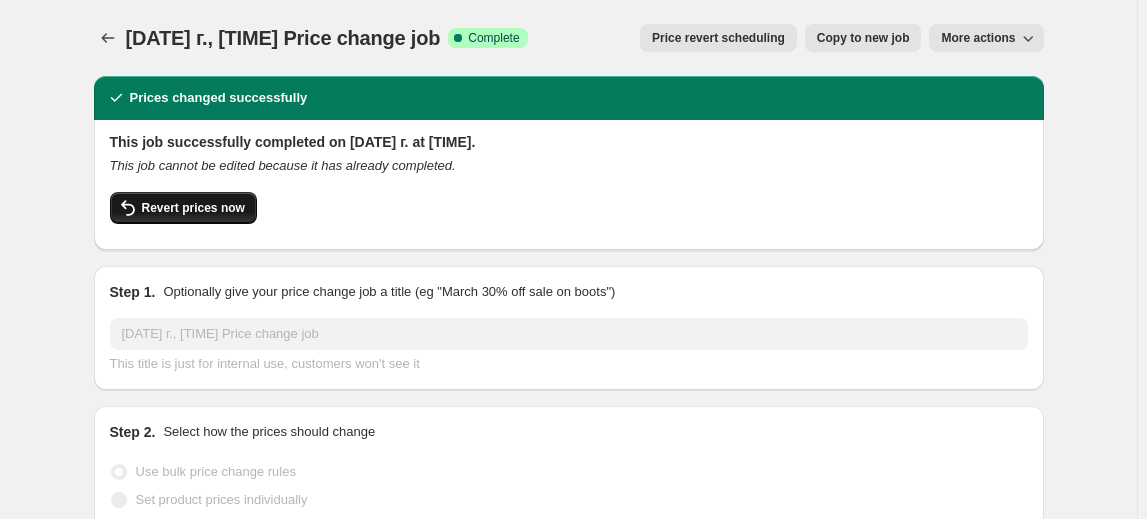 click on "Revert prices now" at bounding box center [193, 208] 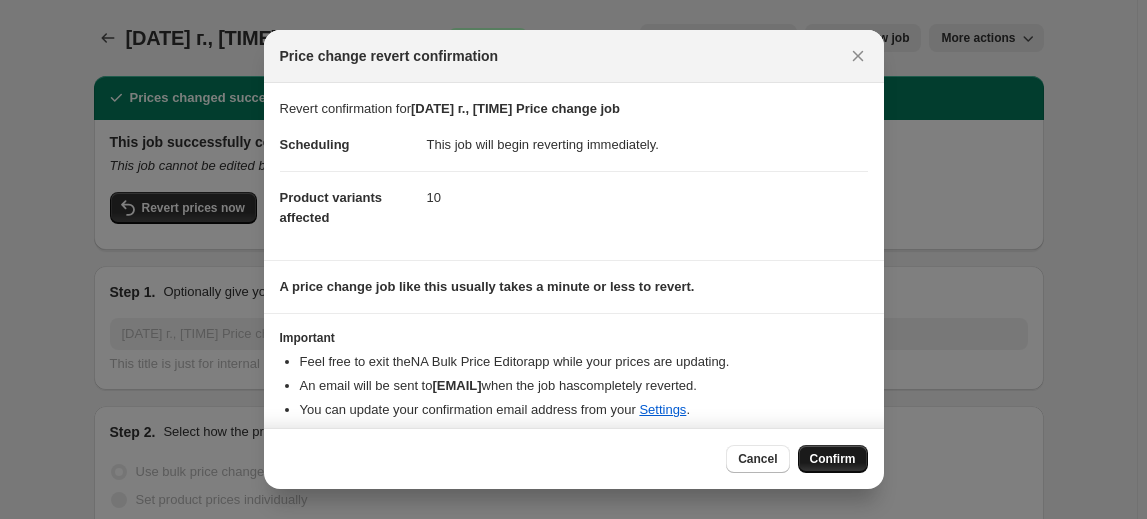 click on "Confirm" at bounding box center (833, 459) 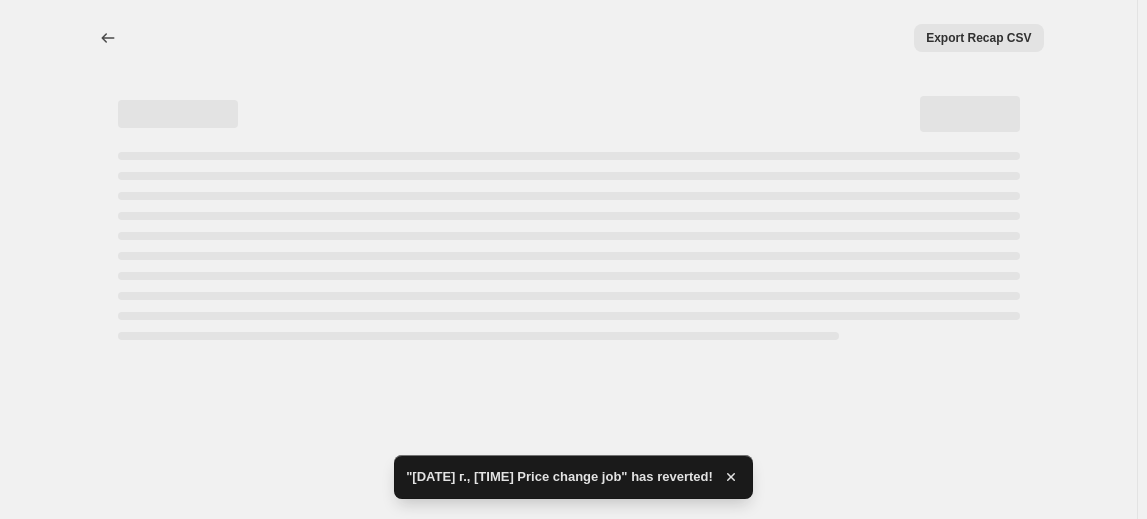 select on "percentage" 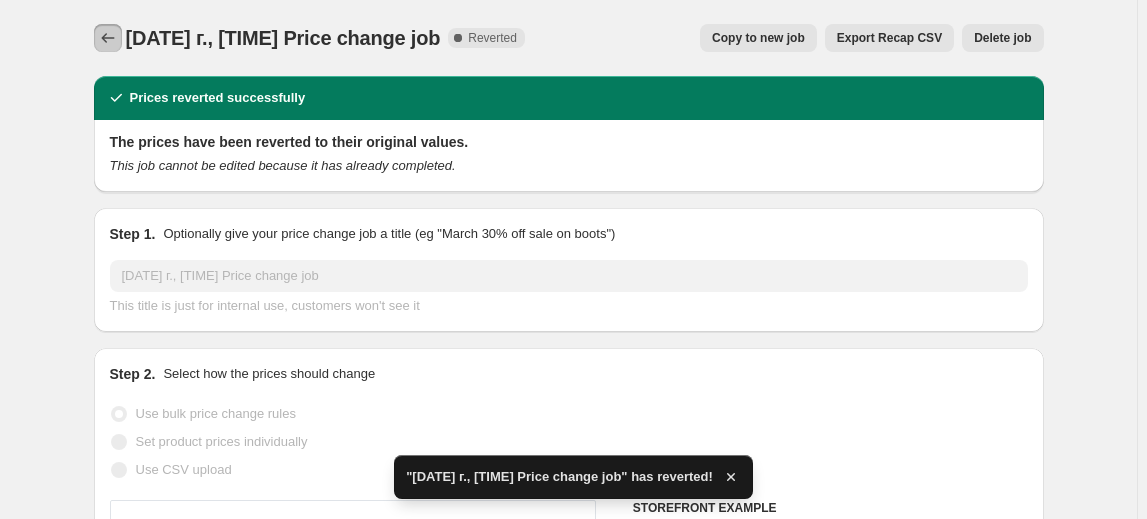 click 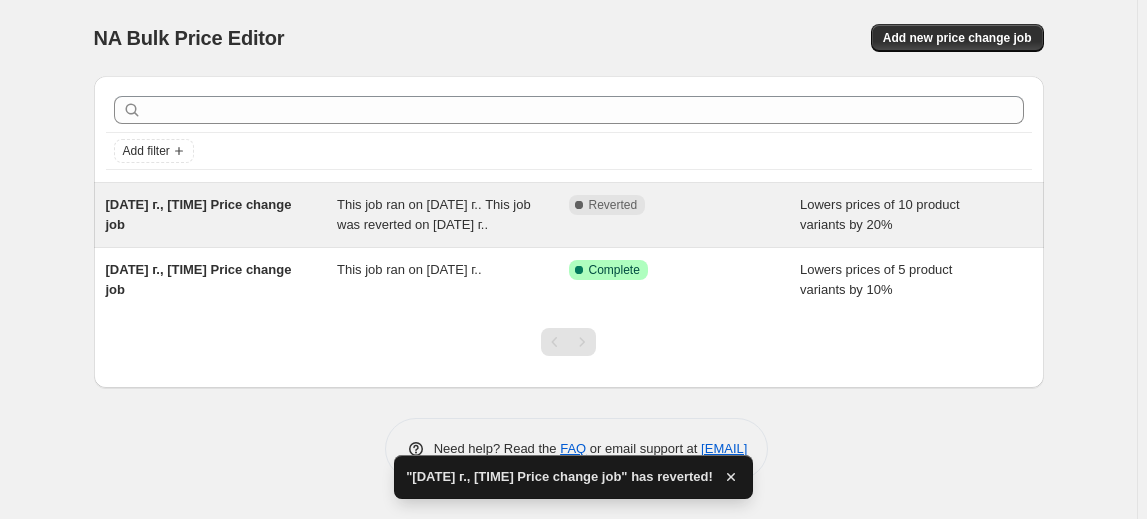 click on "Complete Reverted" at bounding box center (685, 215) 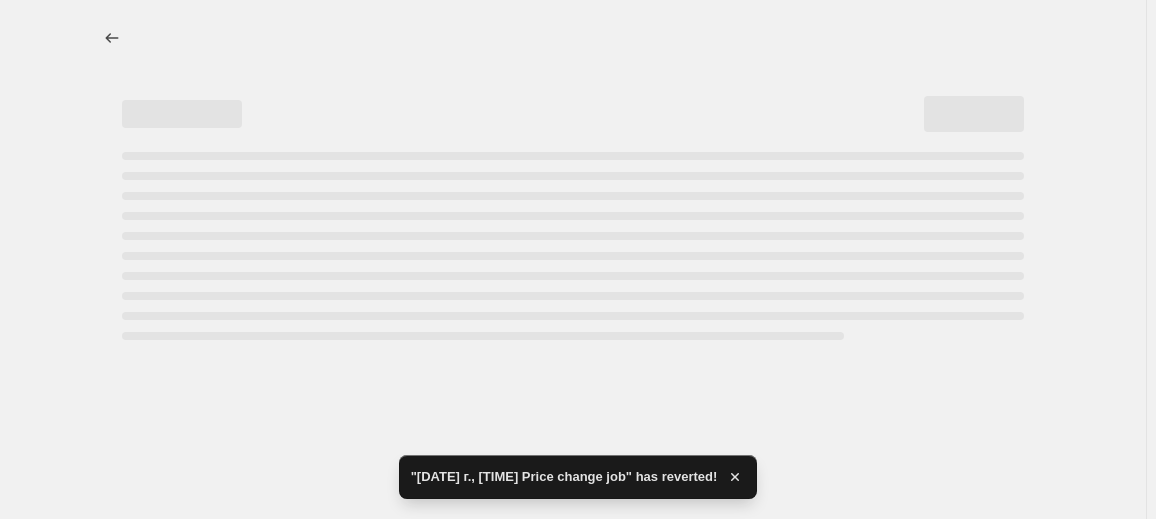 select on "percentage" 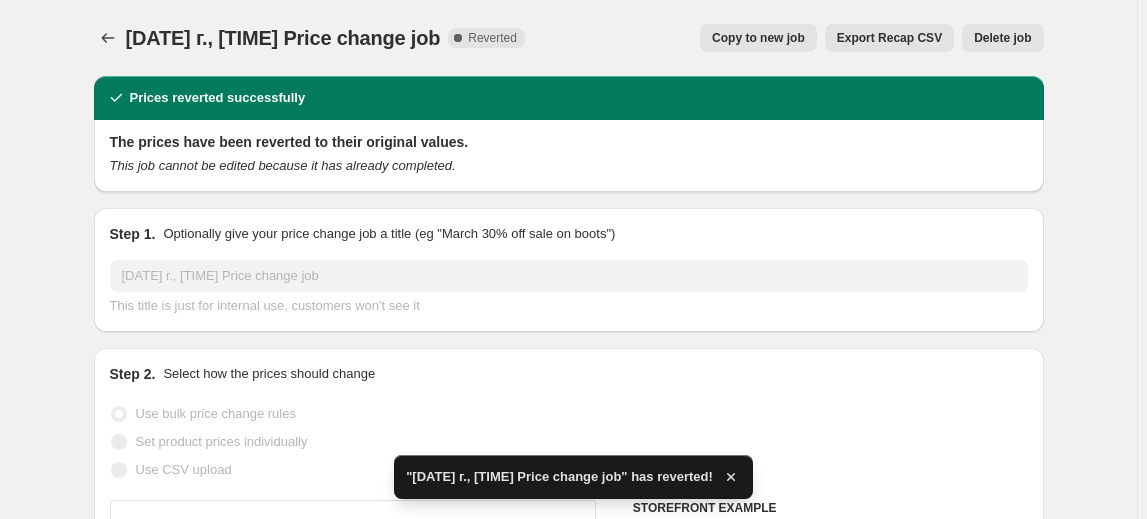 click on "Delete job" at bounding box center (1002, 38) 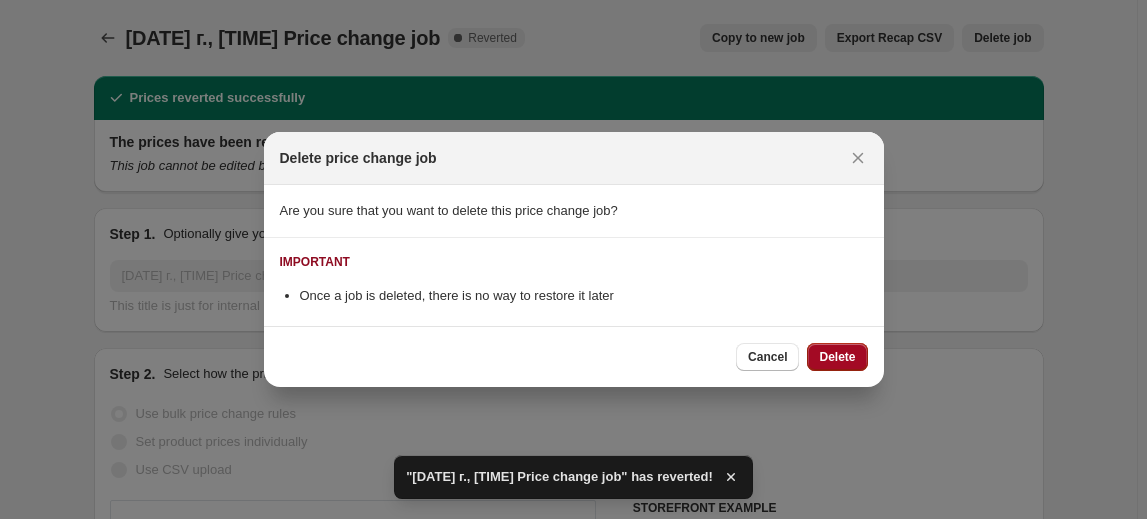 click on "Delete" at bounding box center [837, 357] 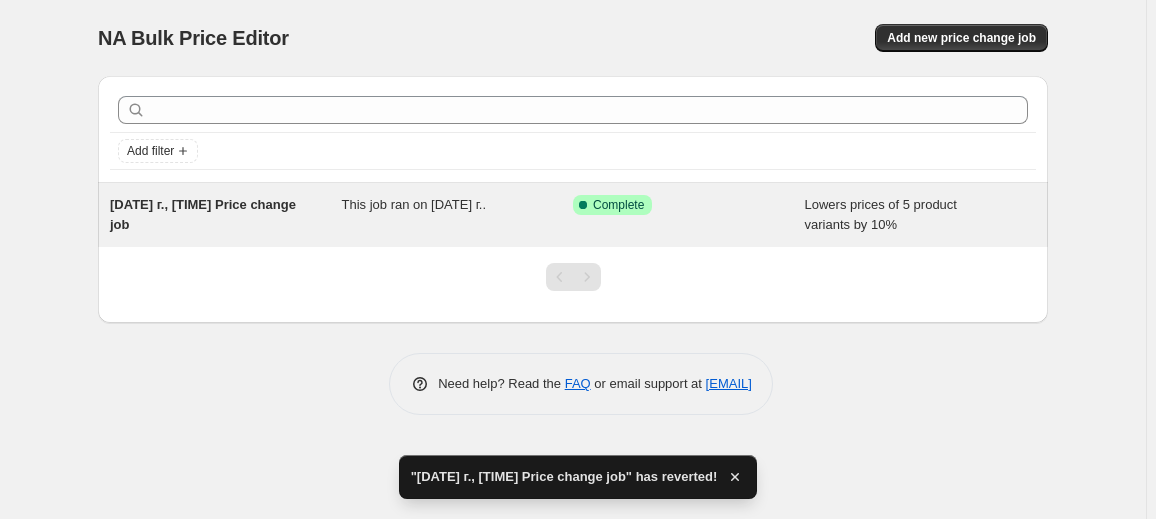 click on "28.07.2025 г., 06:10:37 ч. Price change job" at bounding box center [226, 215] 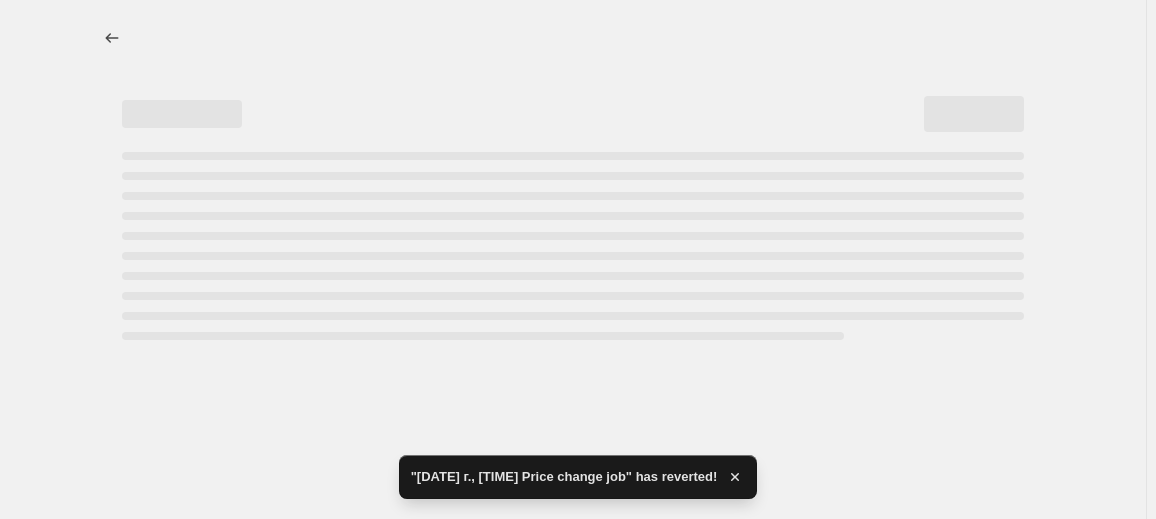 select on "percentage" 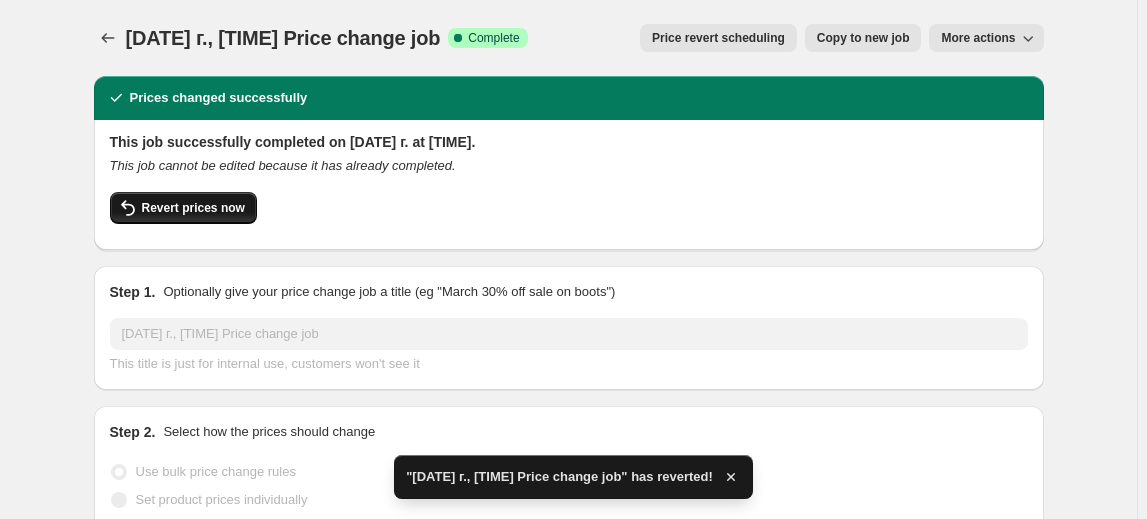 click on "Revert prices now" at bounding box center [183, 208] 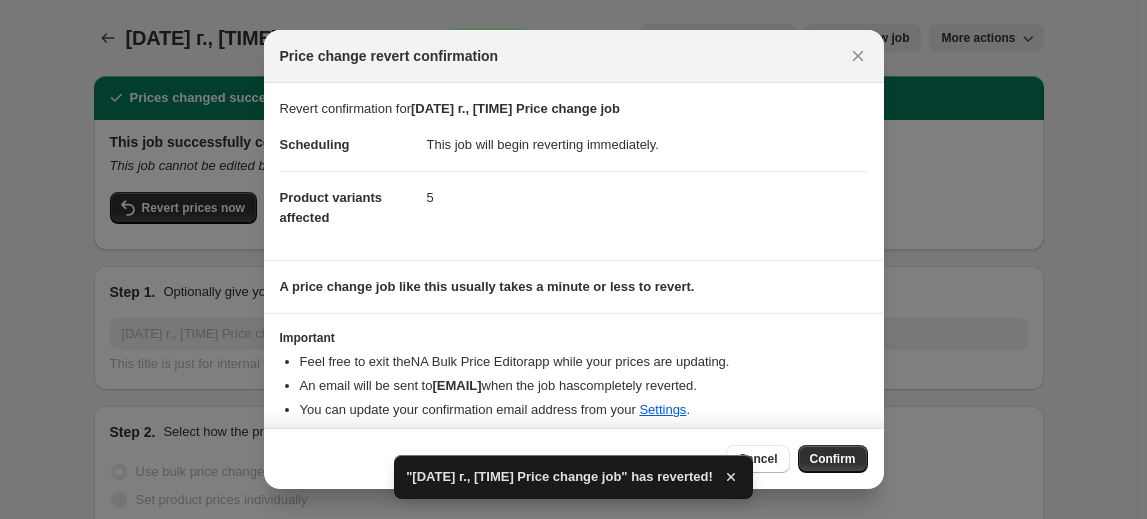 drag, startPoint x: 821, startPoint y: 450, endPoint x: 821, endPoint y: 399, distance: 51 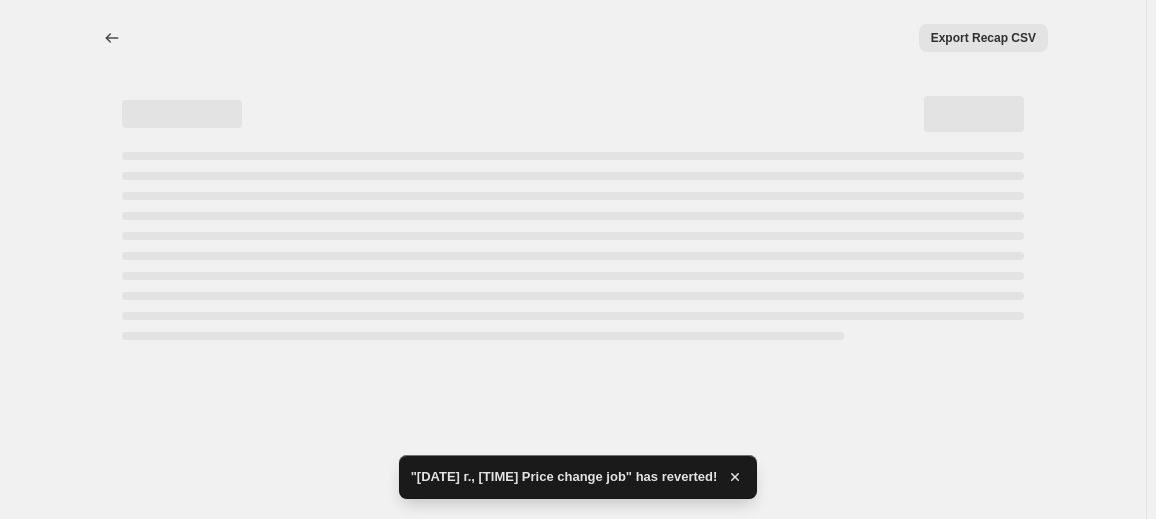 select on "percentage" 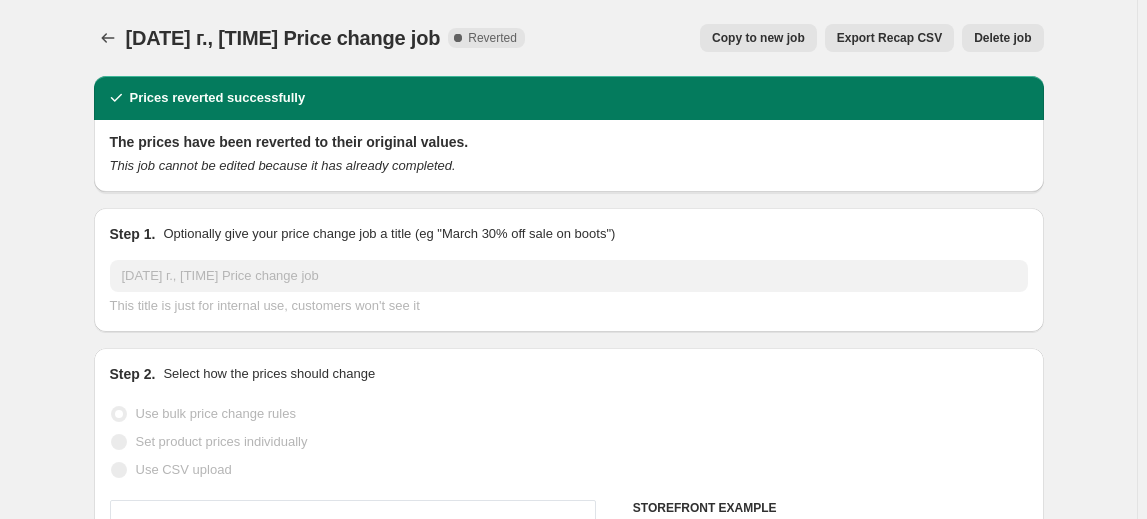 click on "Delete job" at bounding box center [1002, 38] 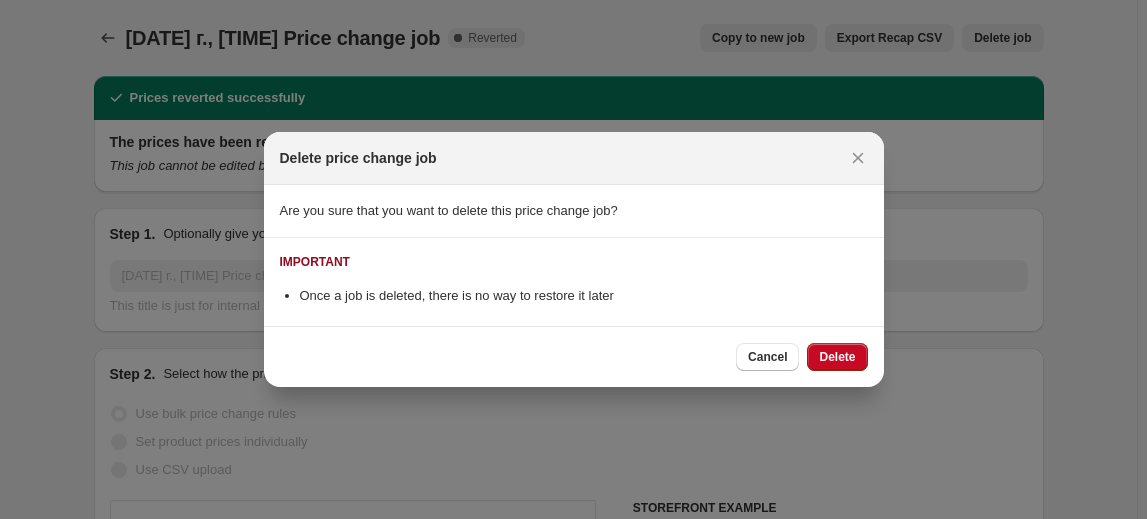 click on "Delete" at bounding box center [837, 357] 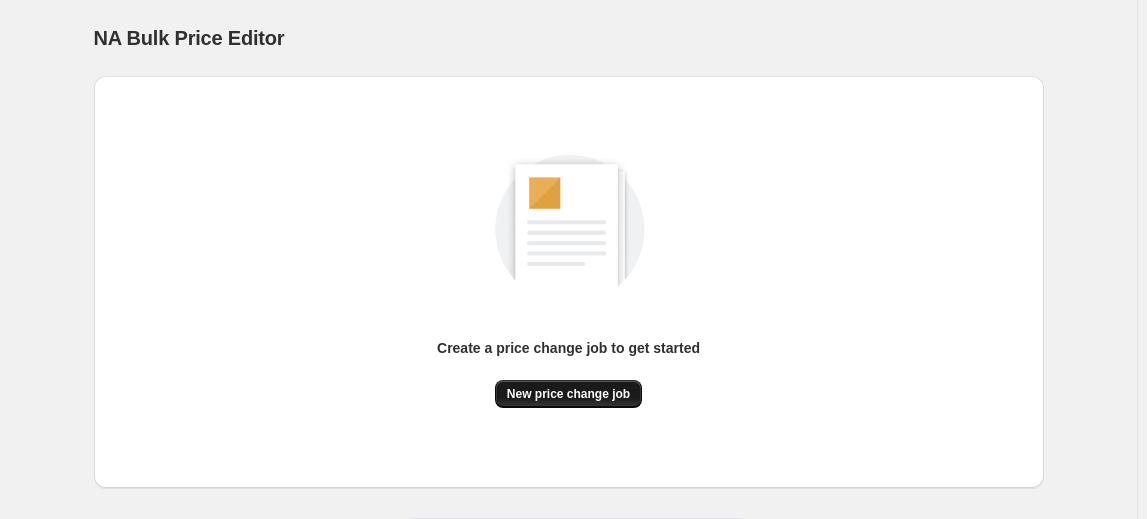 click on "New price change job" at bounding box center [568, 394] 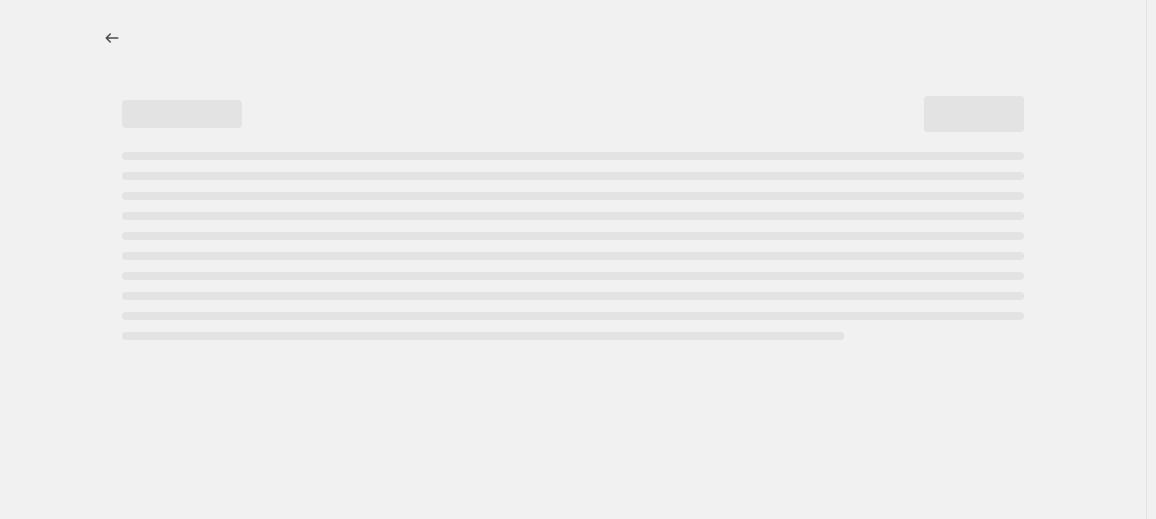 select on "percentage" 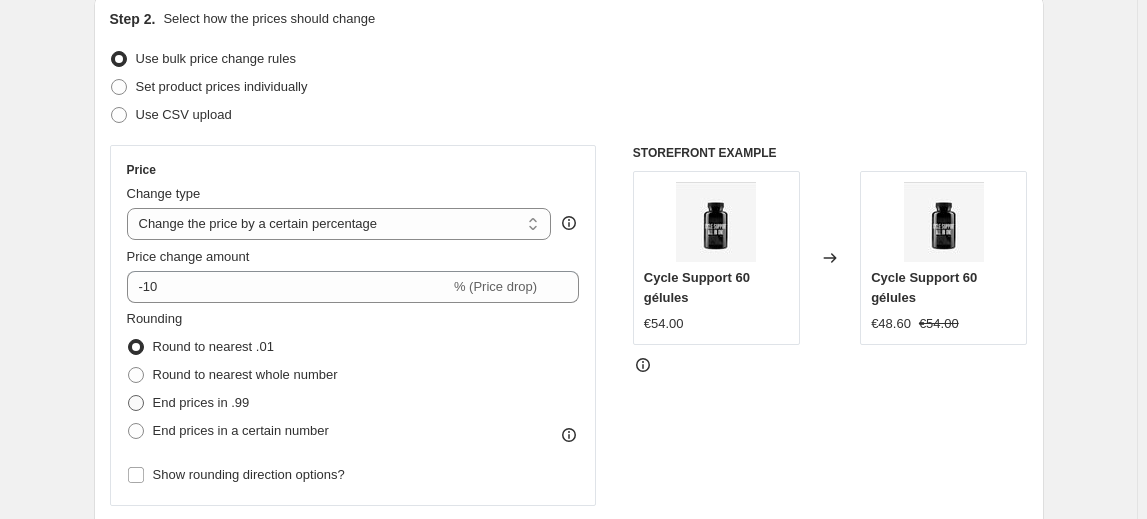 scroll, scrollTop: 272, scrollLeft: 0, axis: vertical 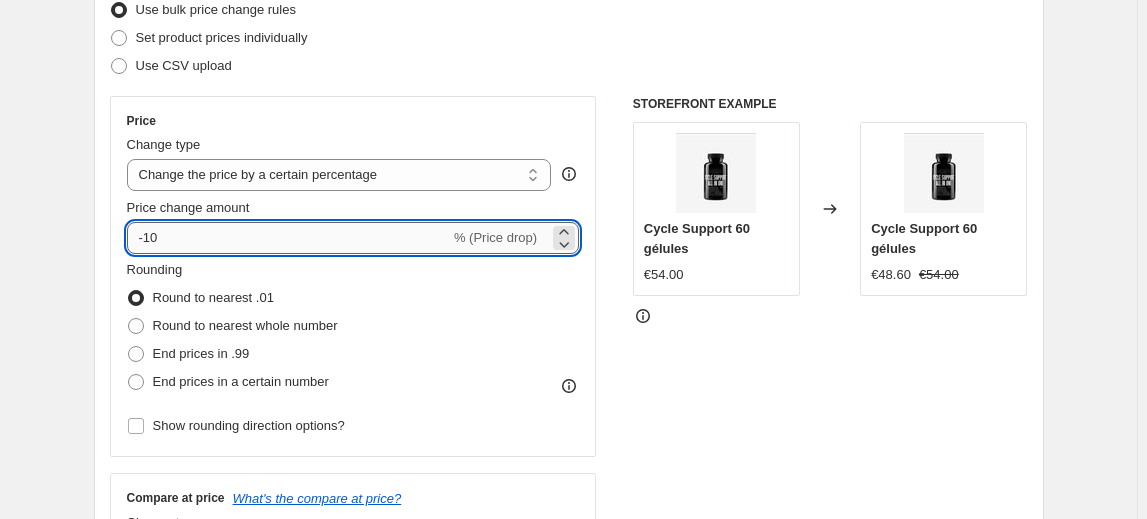 click on "-10" at bounding box center [288, 238] 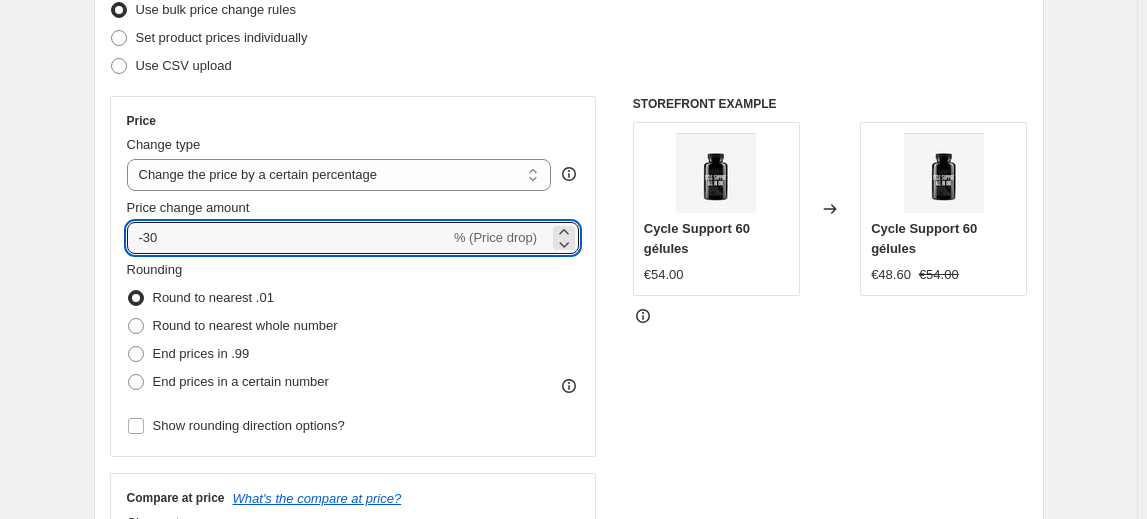 type on "-30" 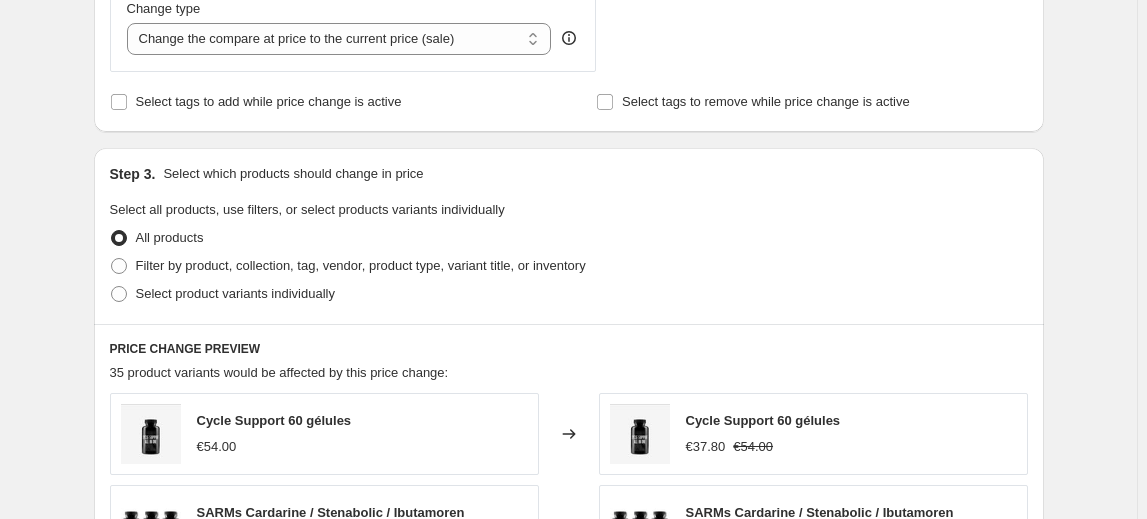 scroll, scrollTop: 818, scrollLeft: 0, axis: vertical 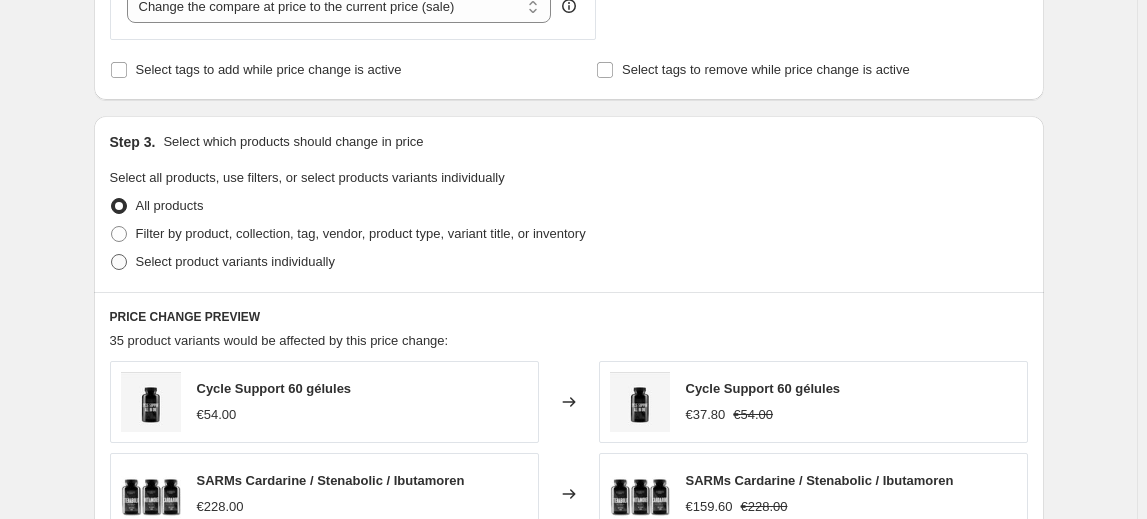 click on "Select product variants individually" at bounding box center (235, 261) 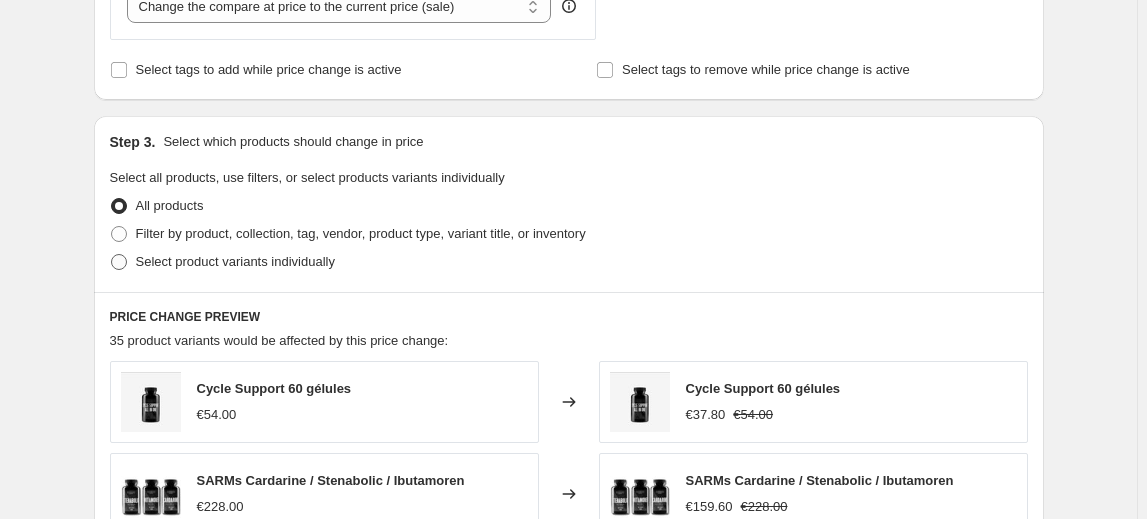 radio on "true" 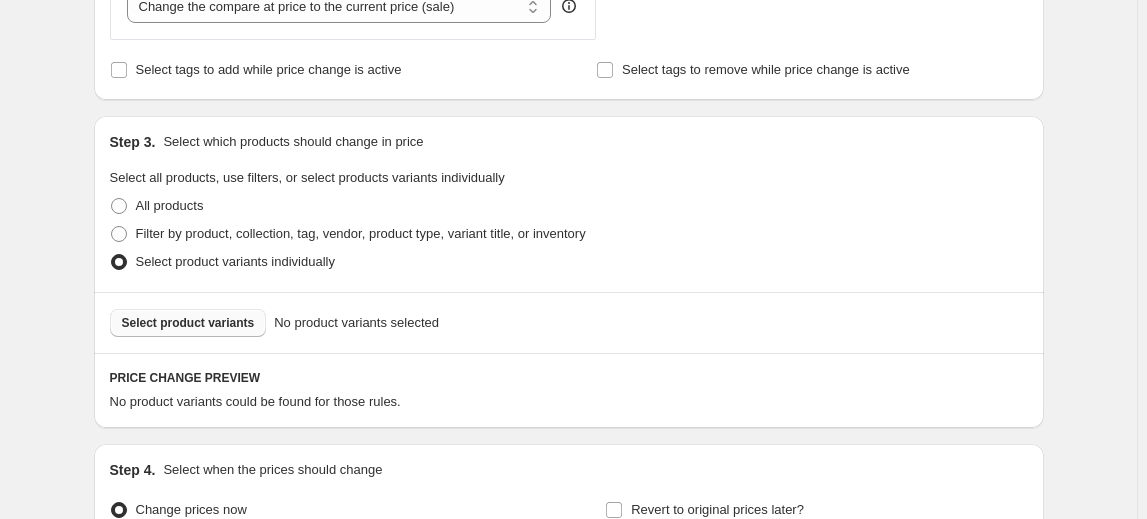 click on "Select product variants" at bounding box center (188, 323) 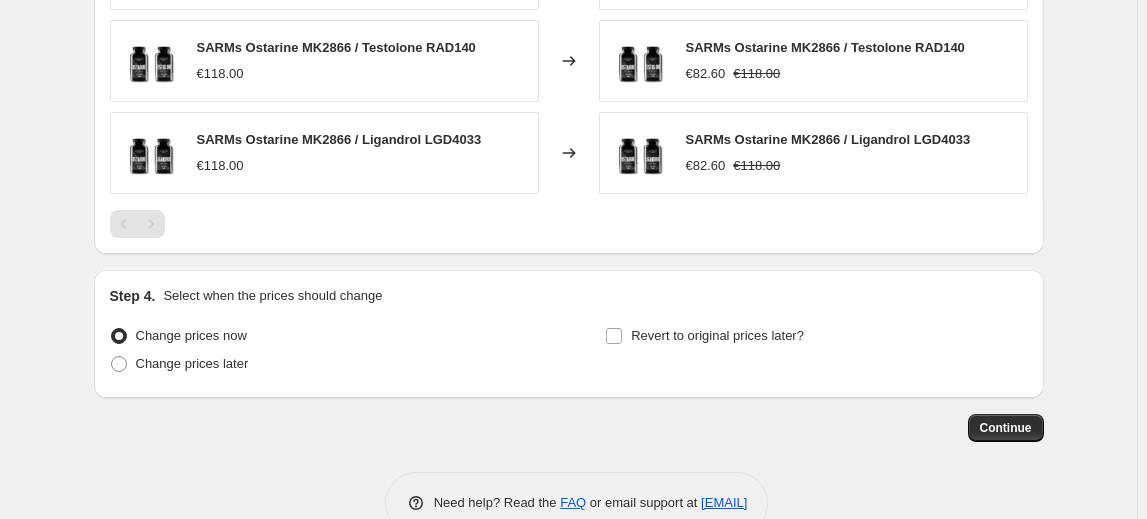 scroll, scrollTop: 1536, scrollLeft: 0, axis: vertical 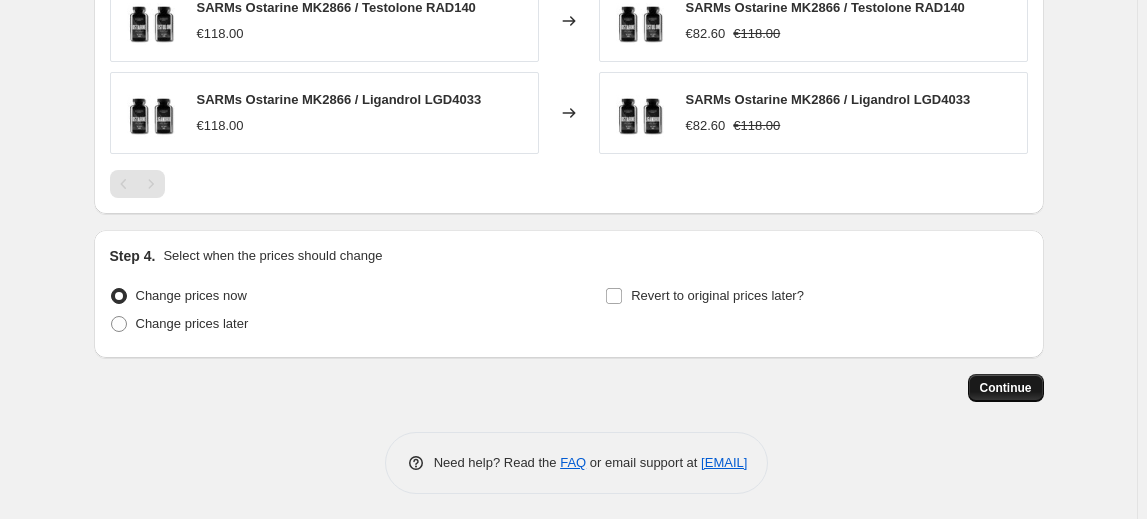 click on "Continue" at bounding box center (1006, 388) 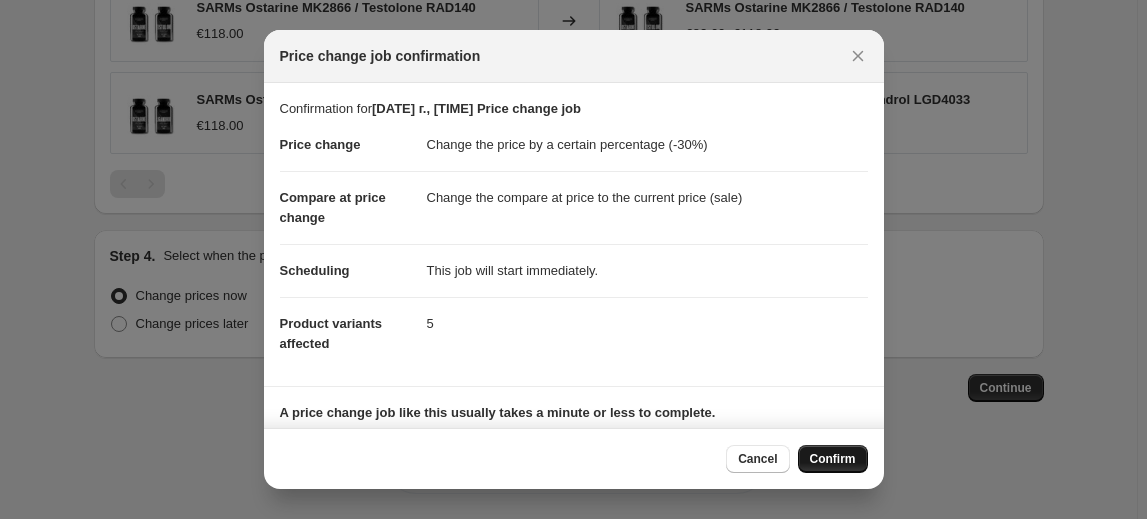 click on "Confirm" at bounding box center [833, 459] 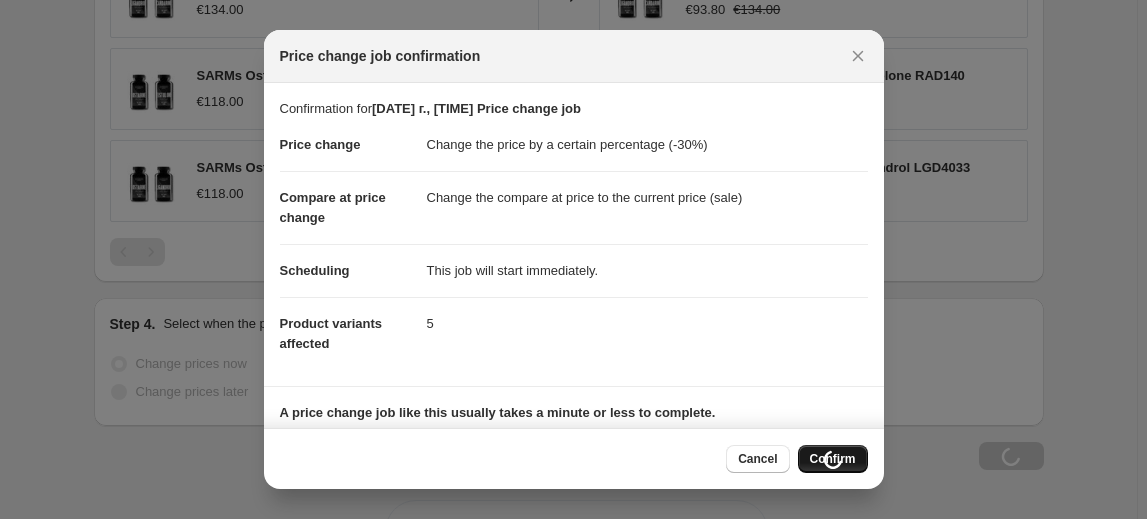 scroll, scrollTop: 1604, scrollLeft: 0, axis: vertical 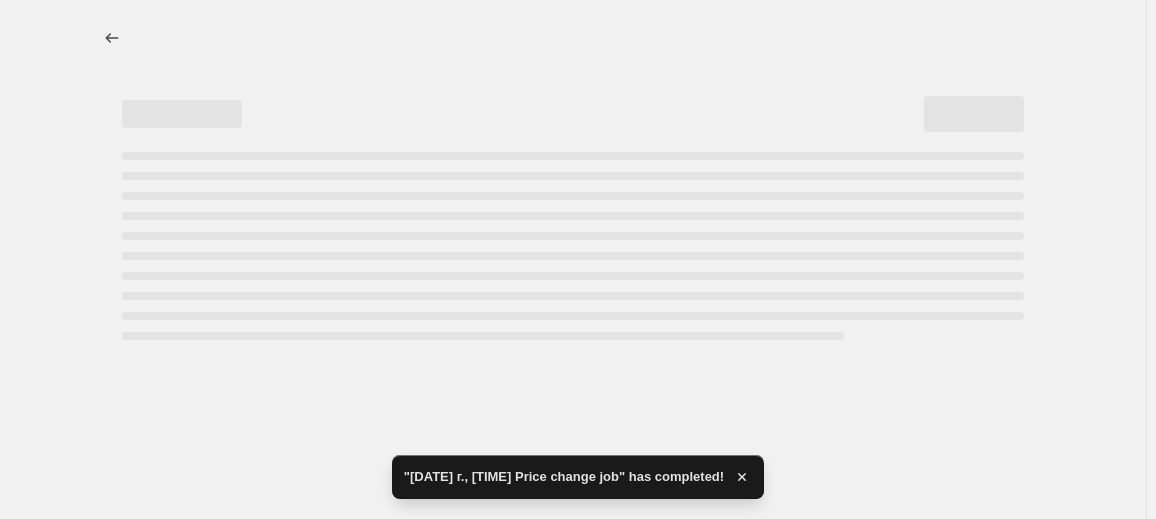 select on "percentage" 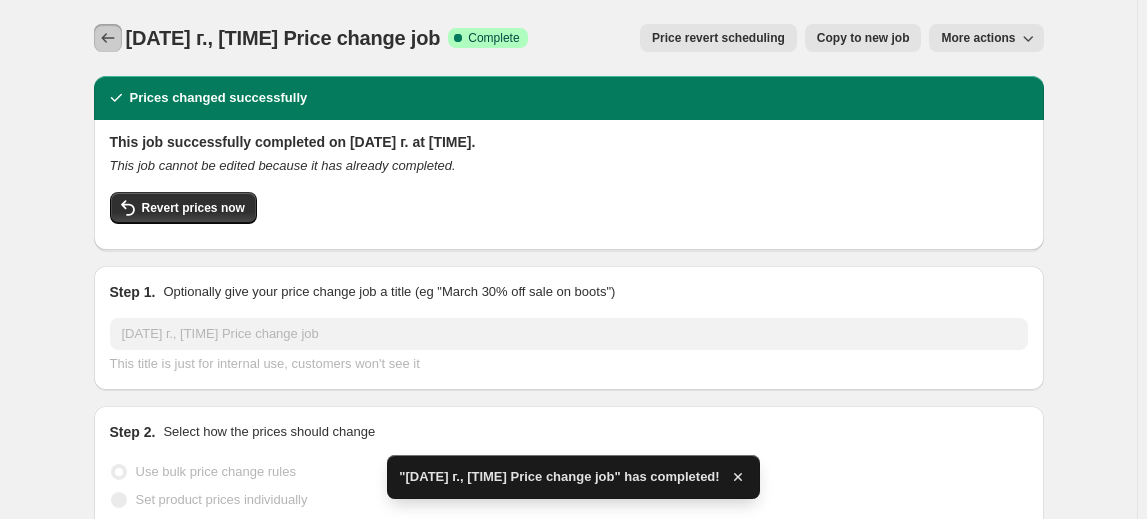 click at bounding box center (108, 38) 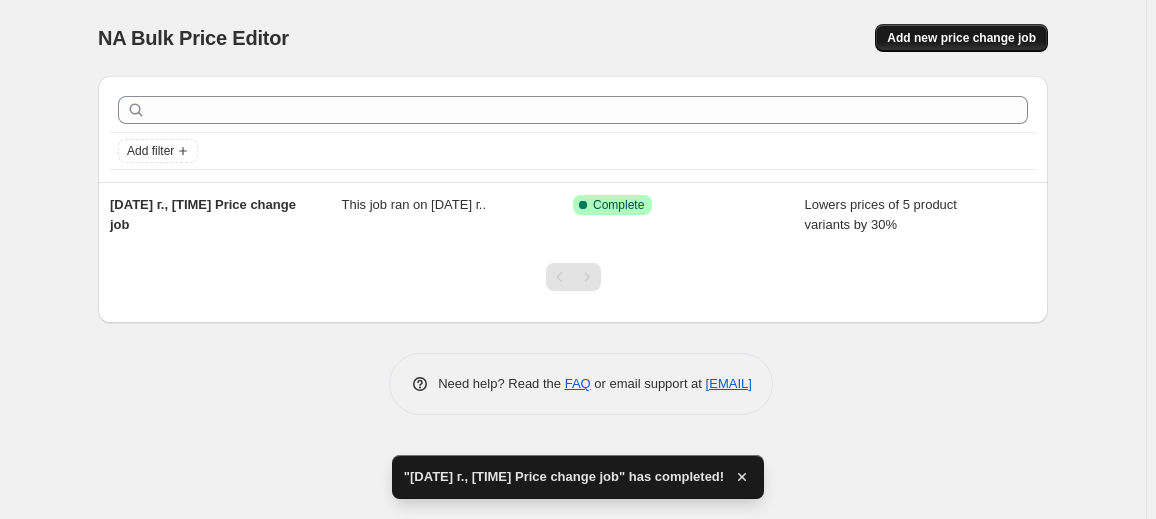 click on "Add new price change job" at bounding box center (961, 38) 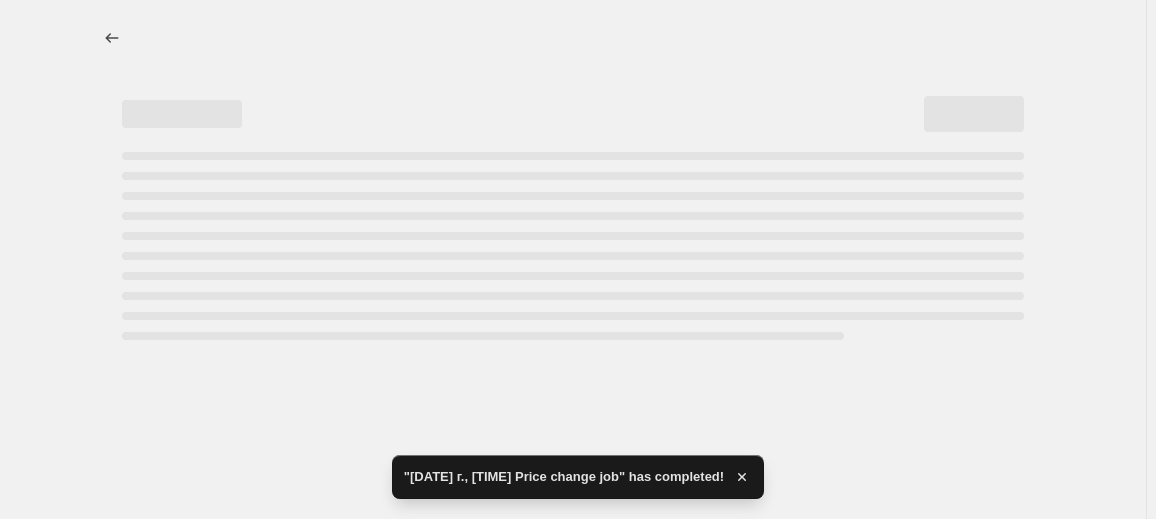 select on "percentage" 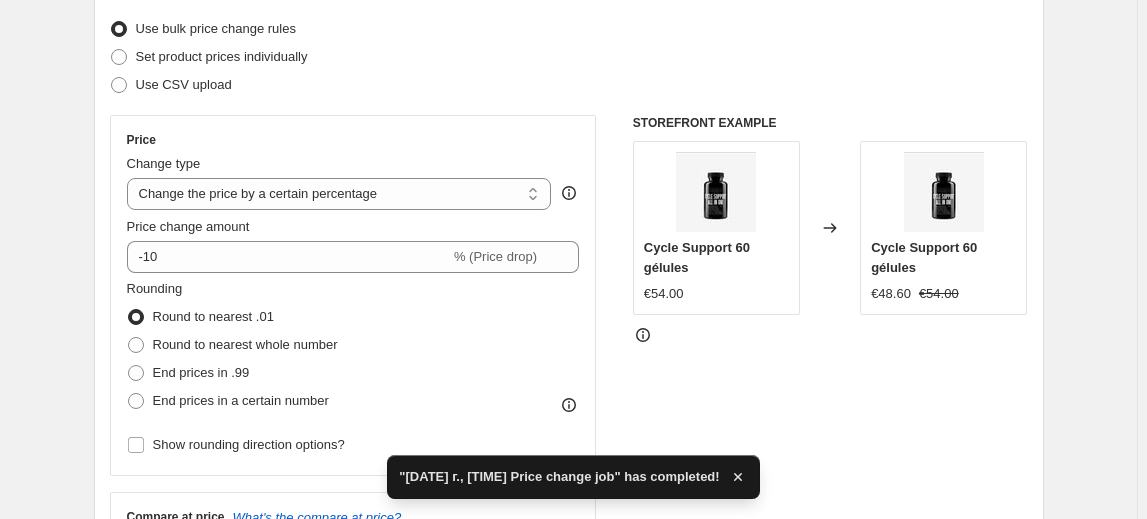 scroll, scrollTop: 272, scrollLeft: 0, axis: vertical 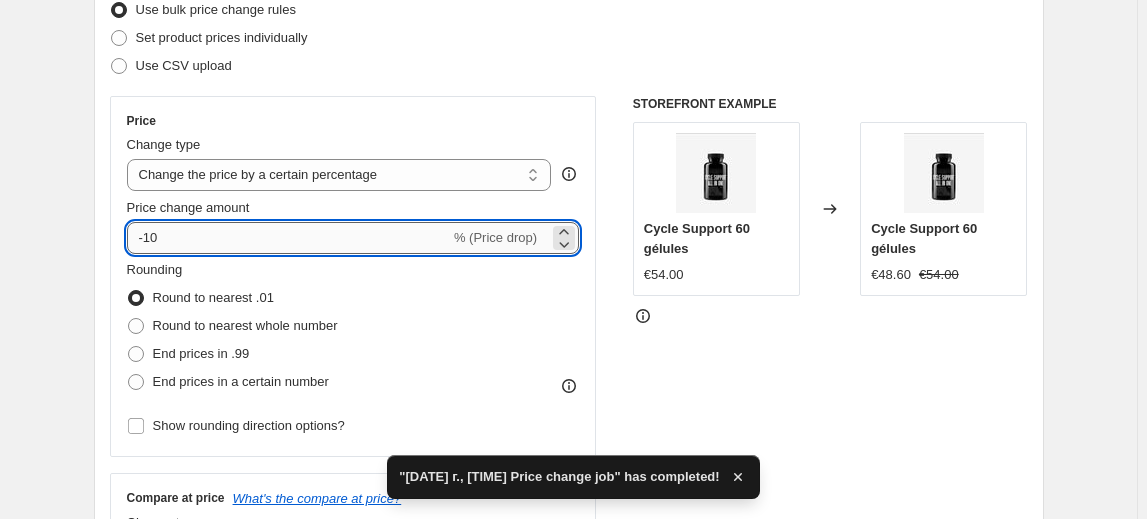 click on "-10" at bounding box center [288, 238] 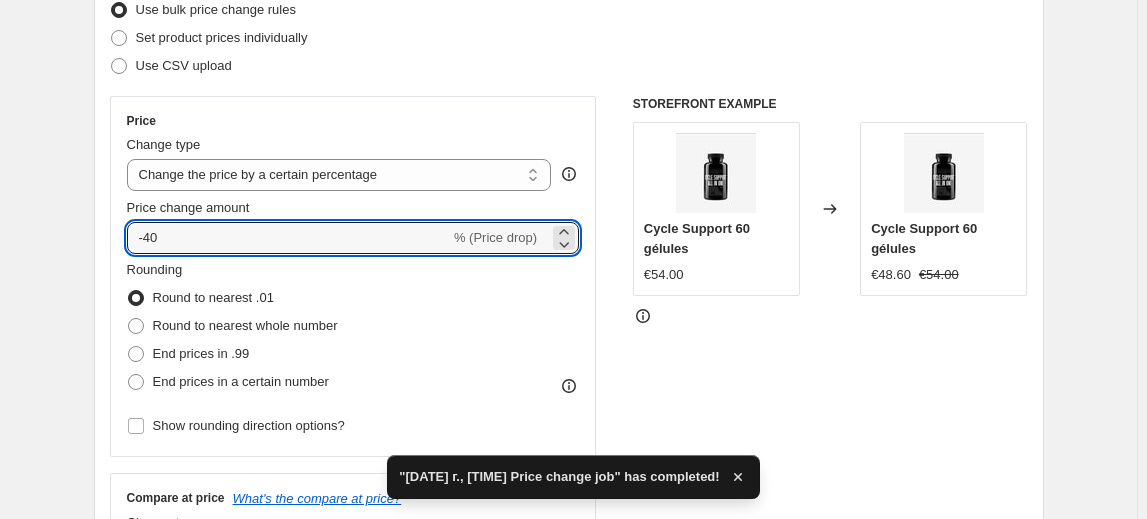type on "-40" 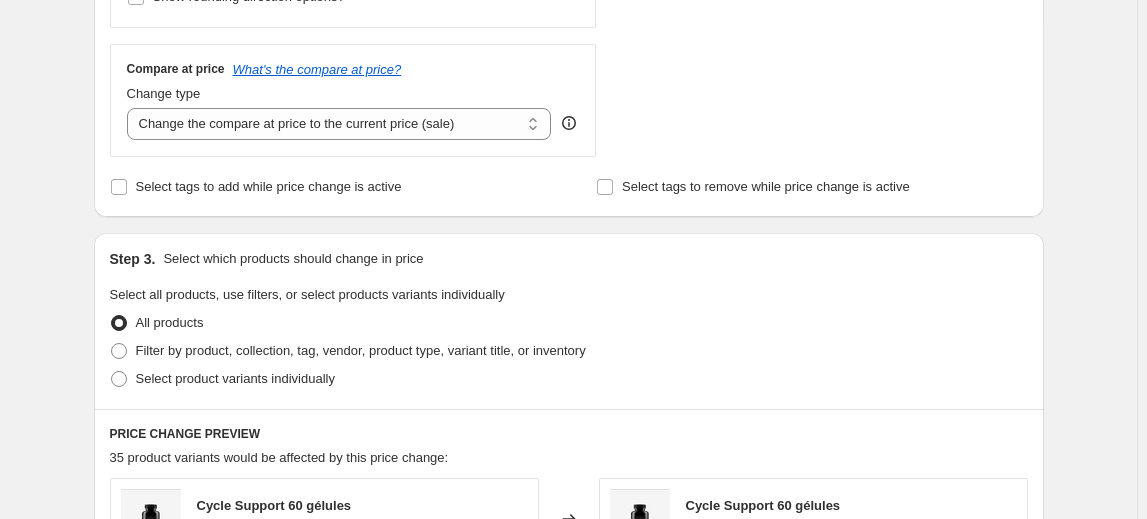 scroll, scrollTop: 727, scrollLeft: 0, axis: vertical 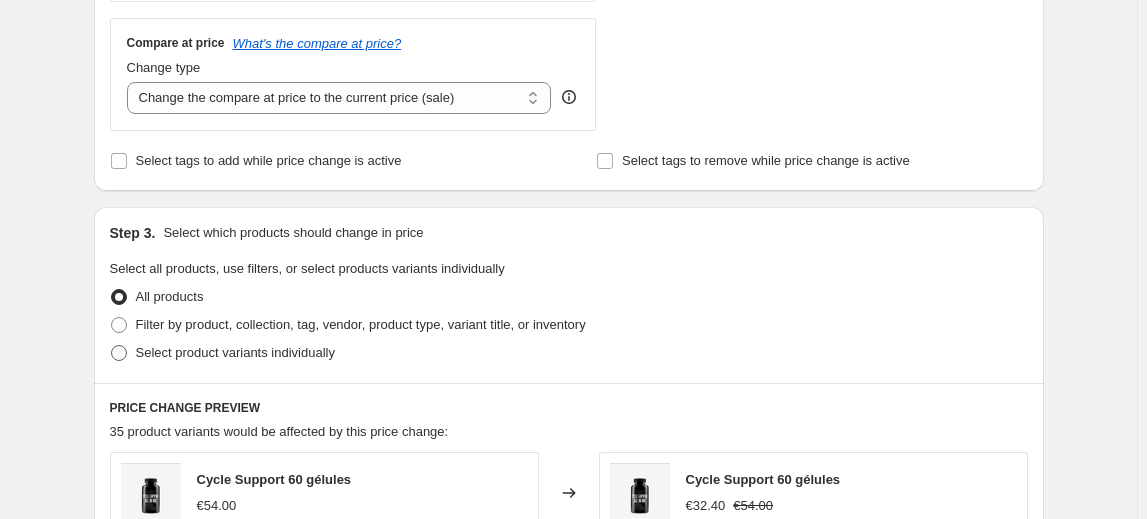 click on "Select product variants individually" at bounding box center (235, 352) 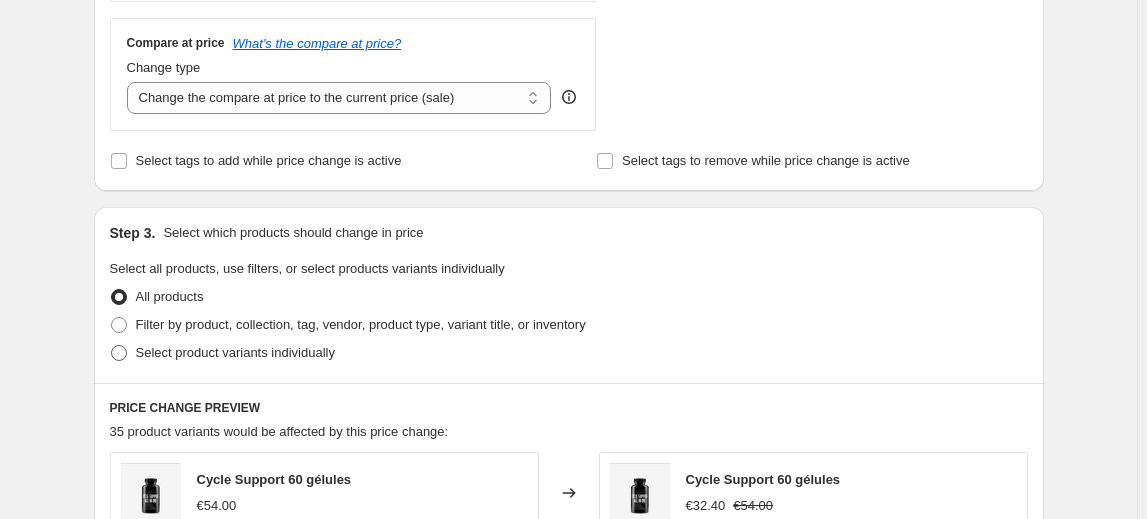 radio on "true" 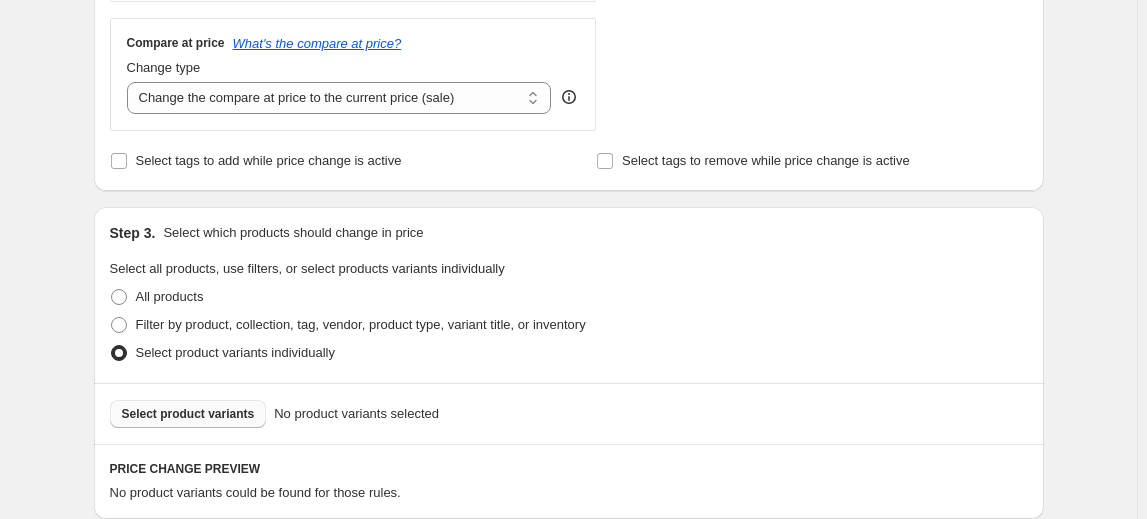 click on "Select product variants" at bounding box center (188, 414) 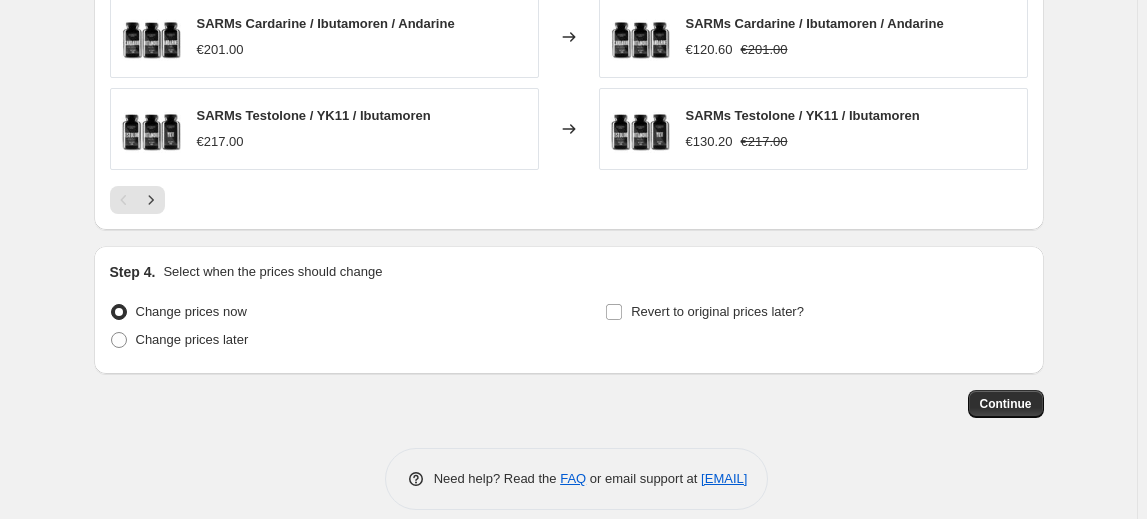 scroll, scrollTop: 1536, scrollLeft: 0, axis: vertical 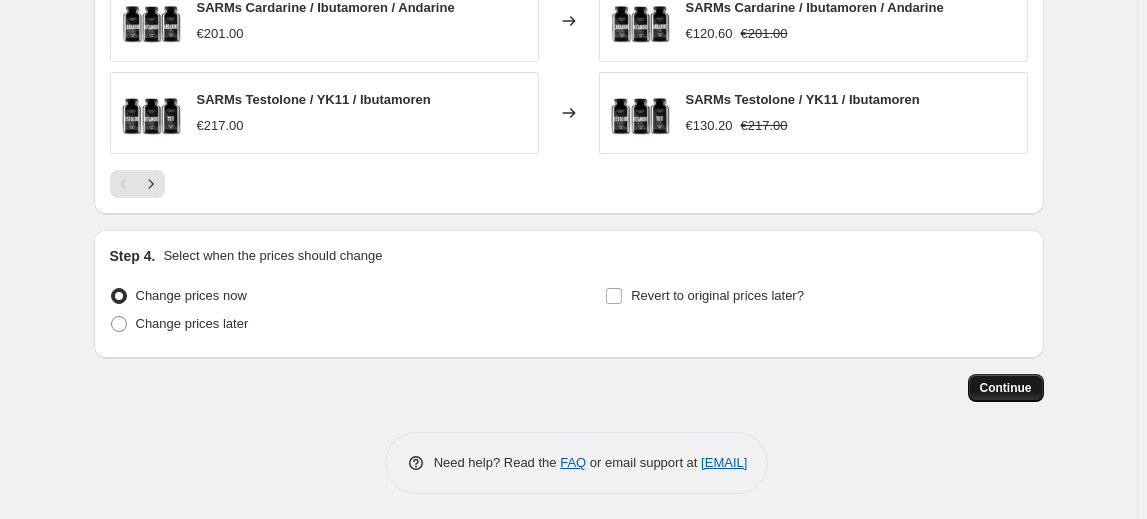 click on "Continue" at bounding box center [1006, 388] 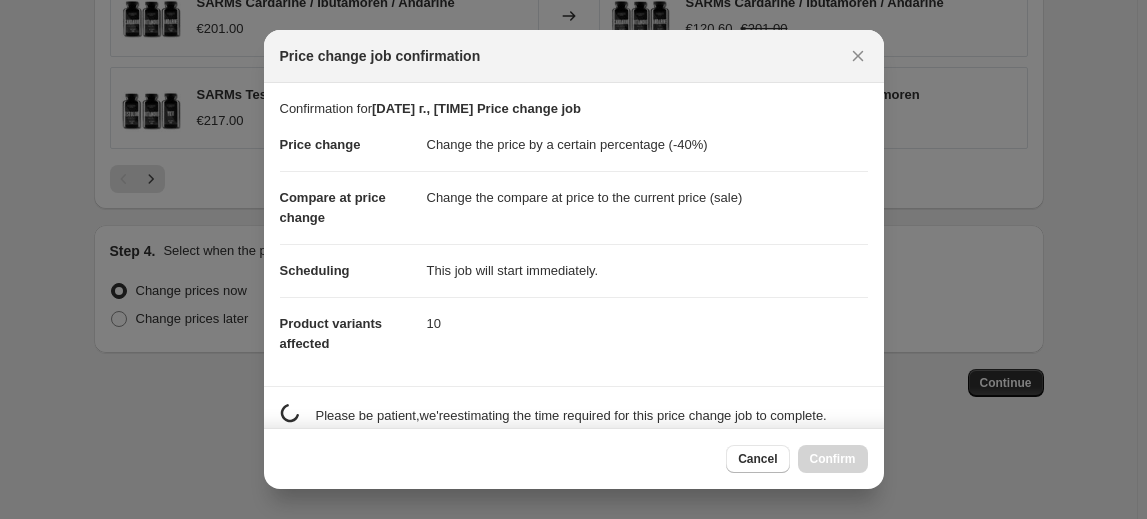 scroll, scrollTop: 0, scrollLeft: 0, axis: both 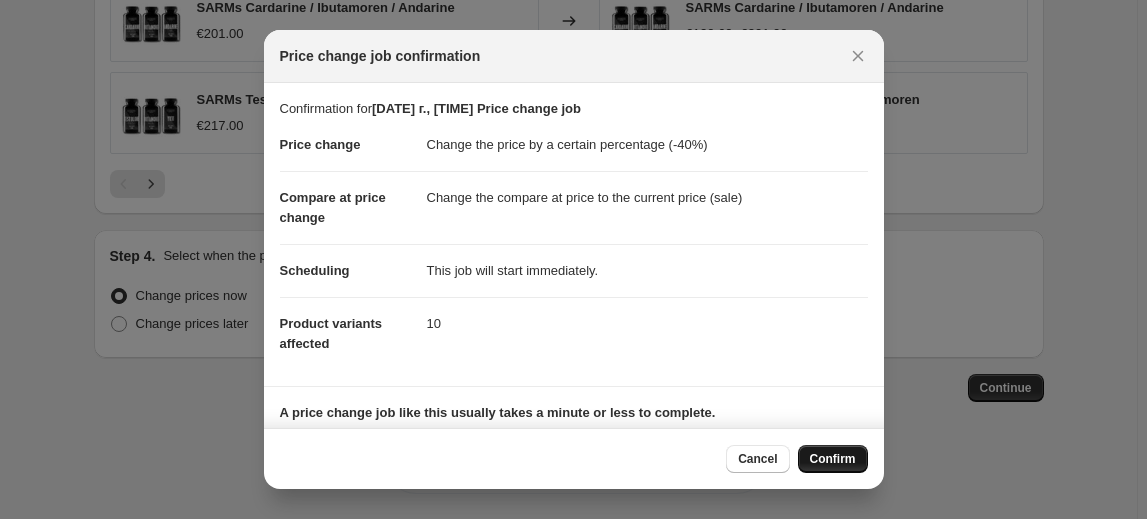 click on "Confirm" at bounding box center [833, 459] 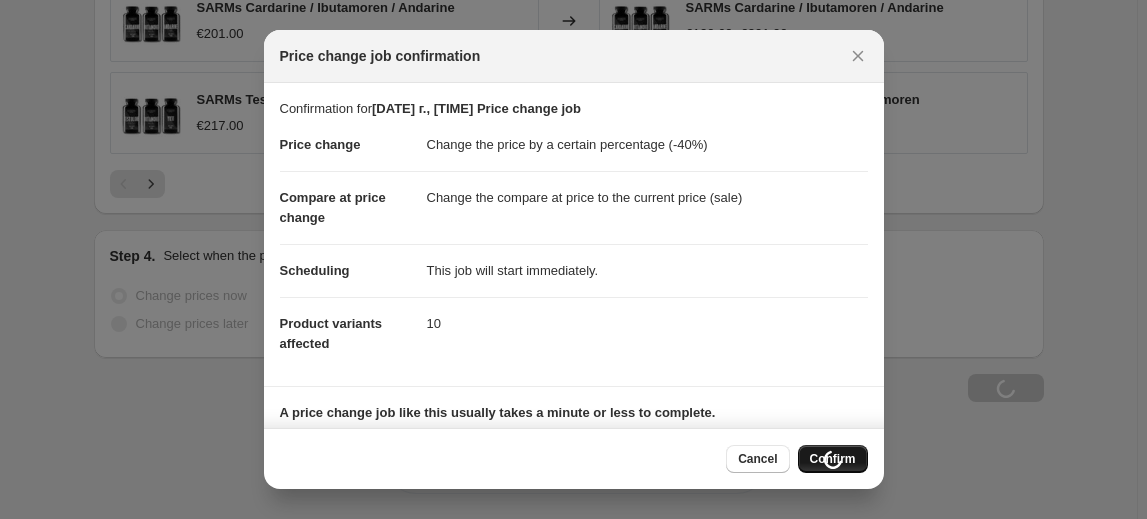 scroll, scrollTop: 1604, scrollLeft: 0, axis: vertical 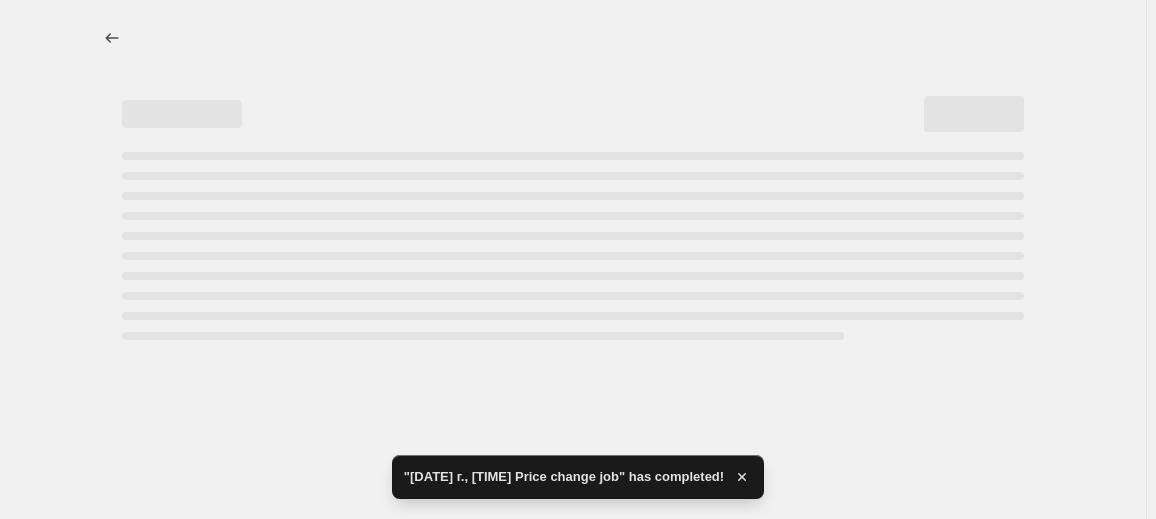 select on "percentage" 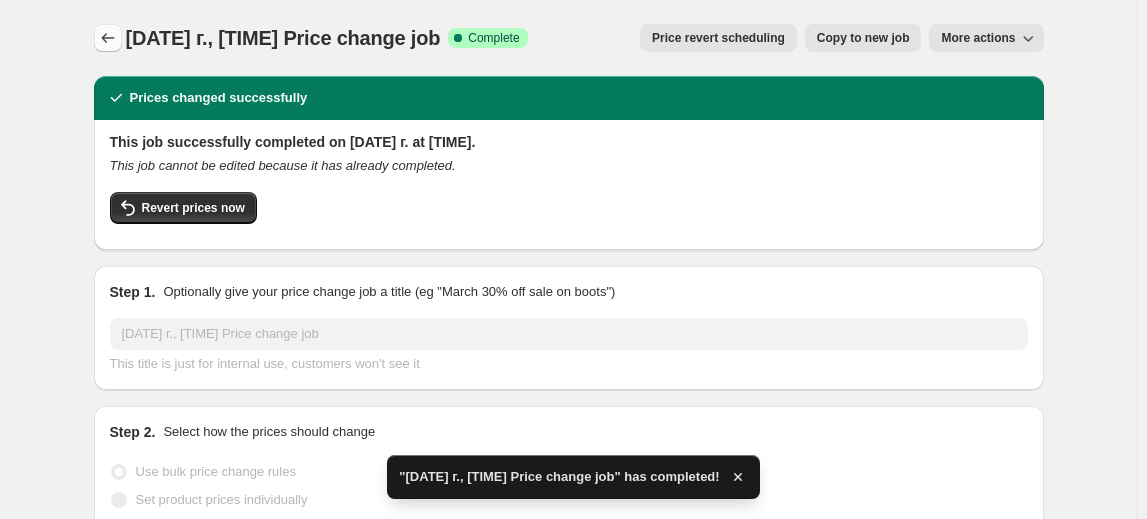 click 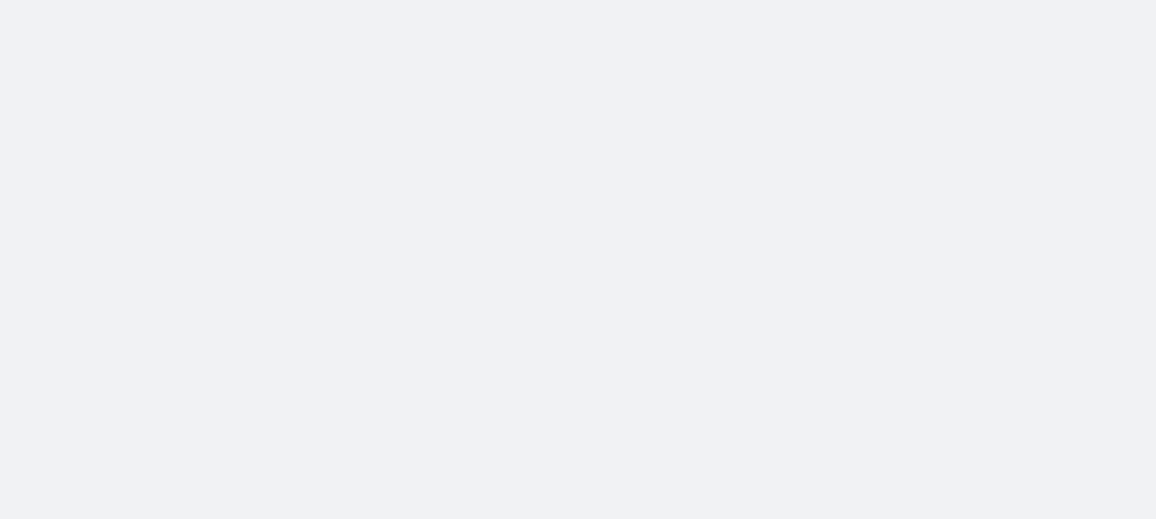 scroll, scrollTop: 0, scrollLeft: 0, axis: both 